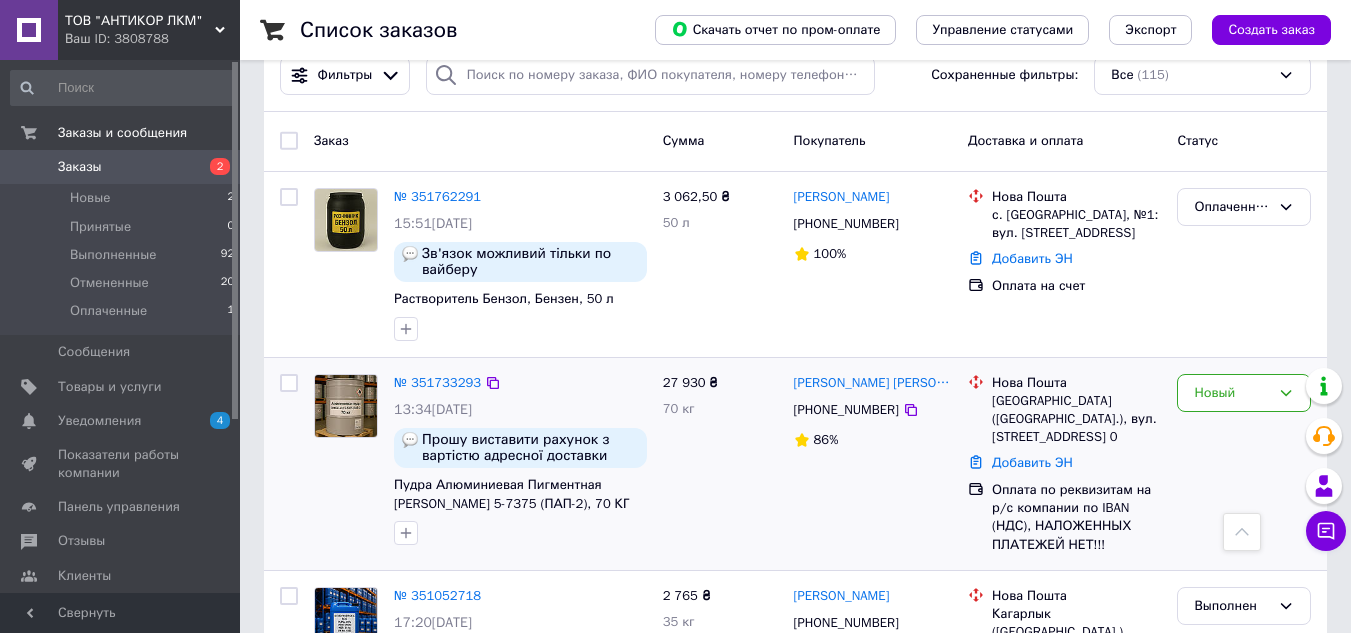 scroll, scrollTop: 0, scrollLeft: 0, axis: both 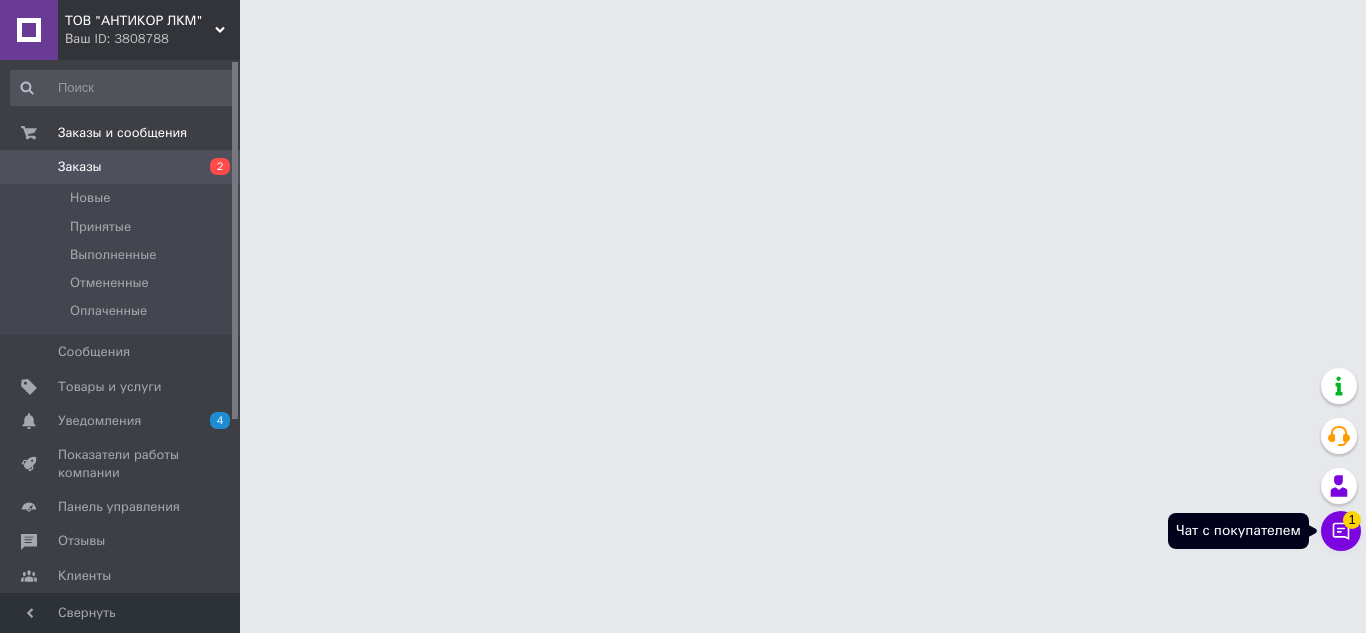 click 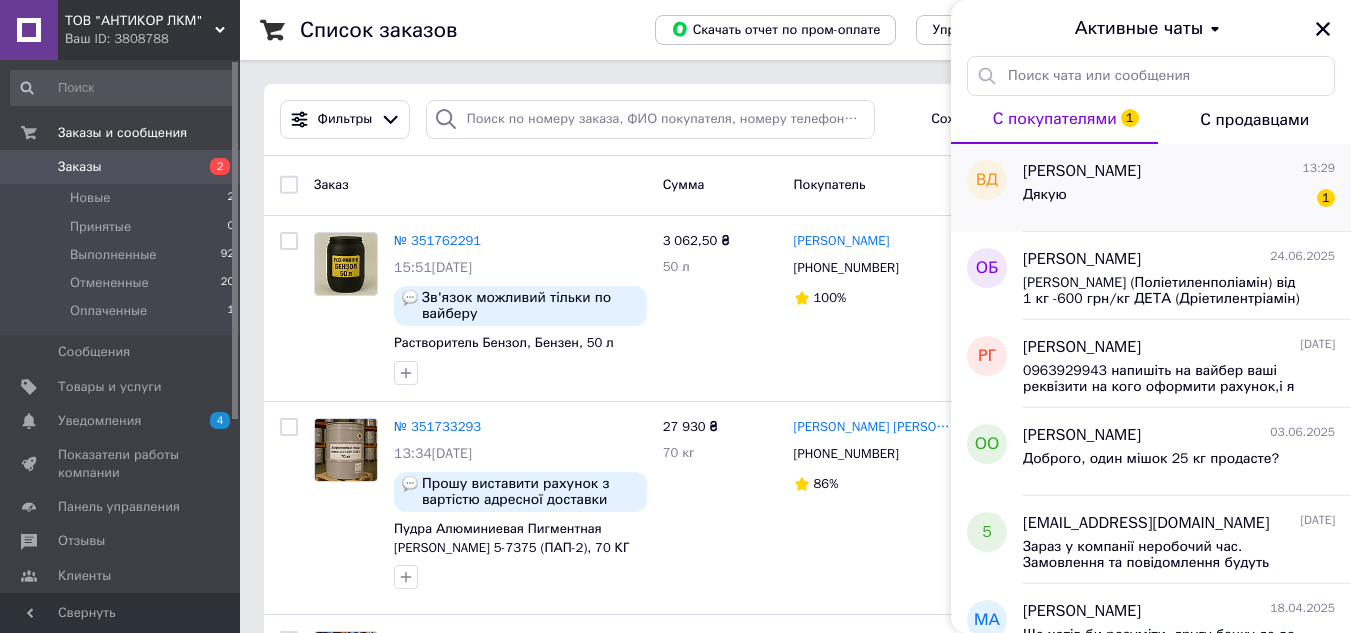 click on "Дякую 1" at bounding box center [1179, 199] 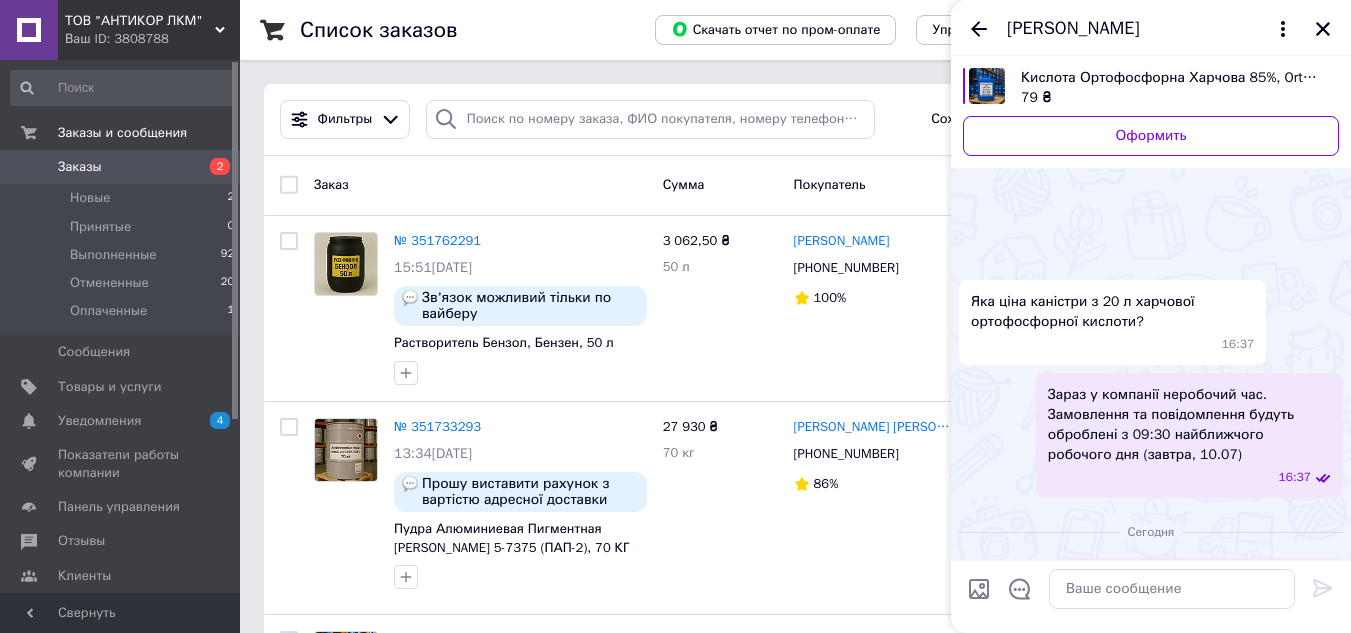scroll, scrollTop: 159, scrollLeft: 0, axis: vertical 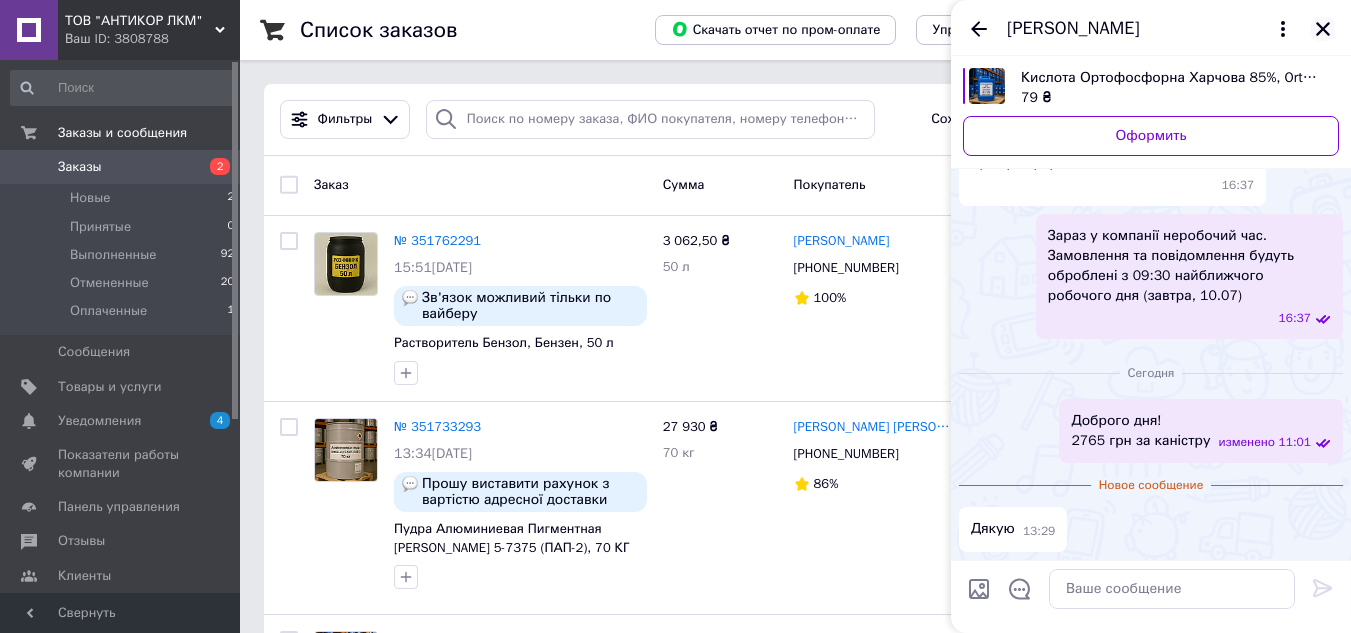 click 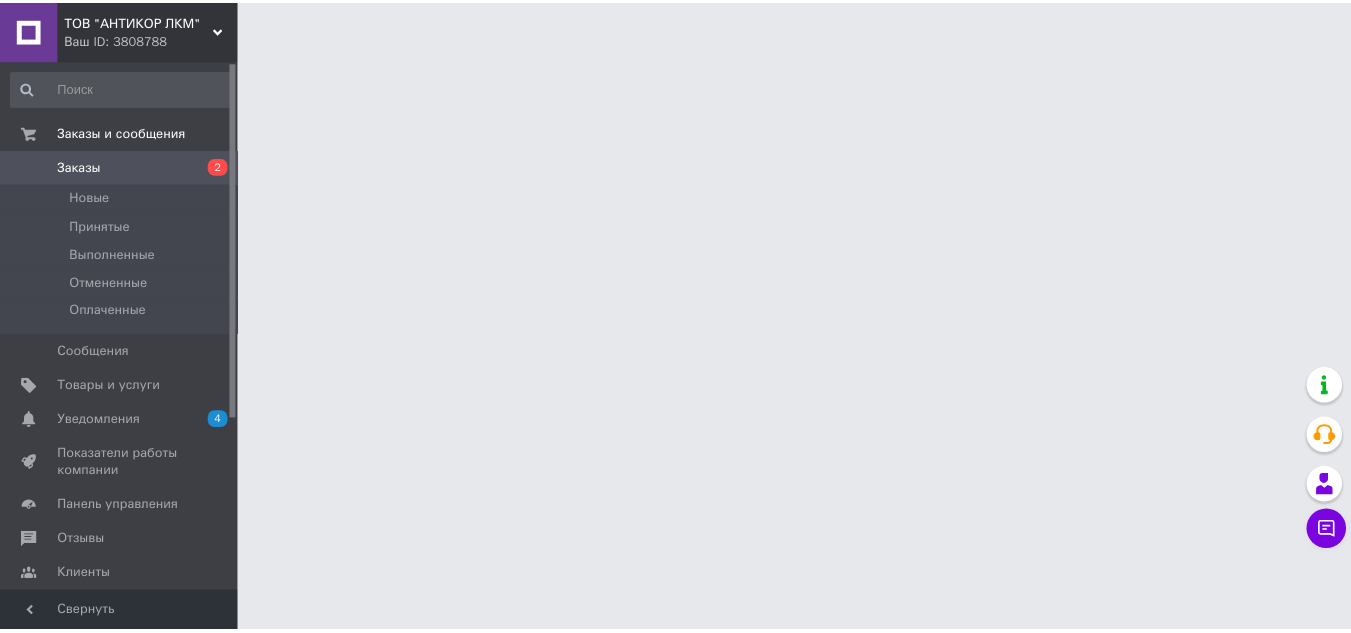 scroll, scrollTop: 0, scrollLeft: 0, axis: both 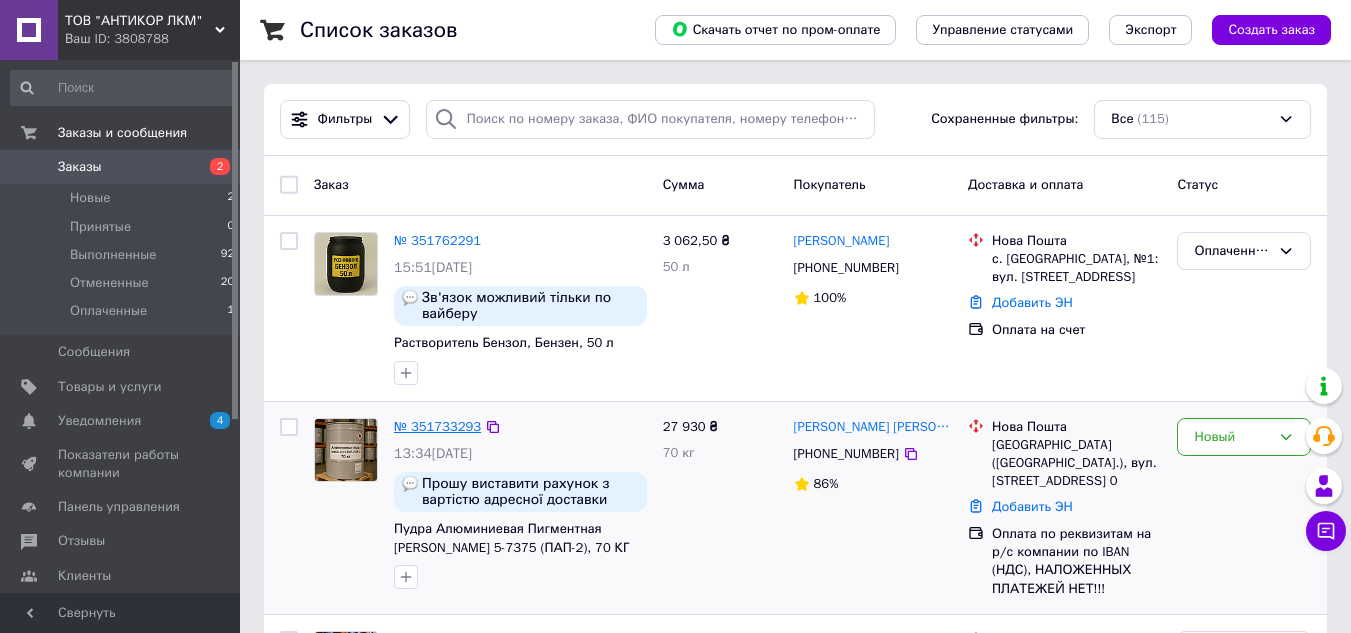 click on "№ 351733293" at bounding box center (437, 426) 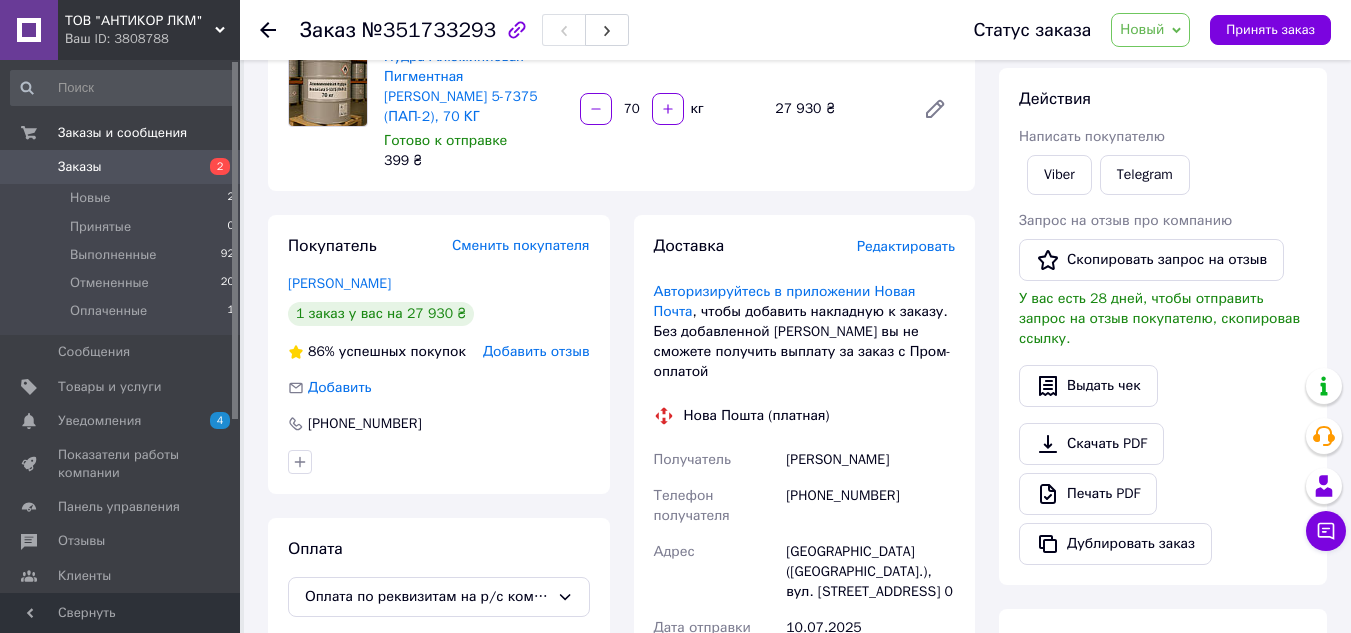scroll, scrollTop: 300, scrollLeft: 0, axis: vertical 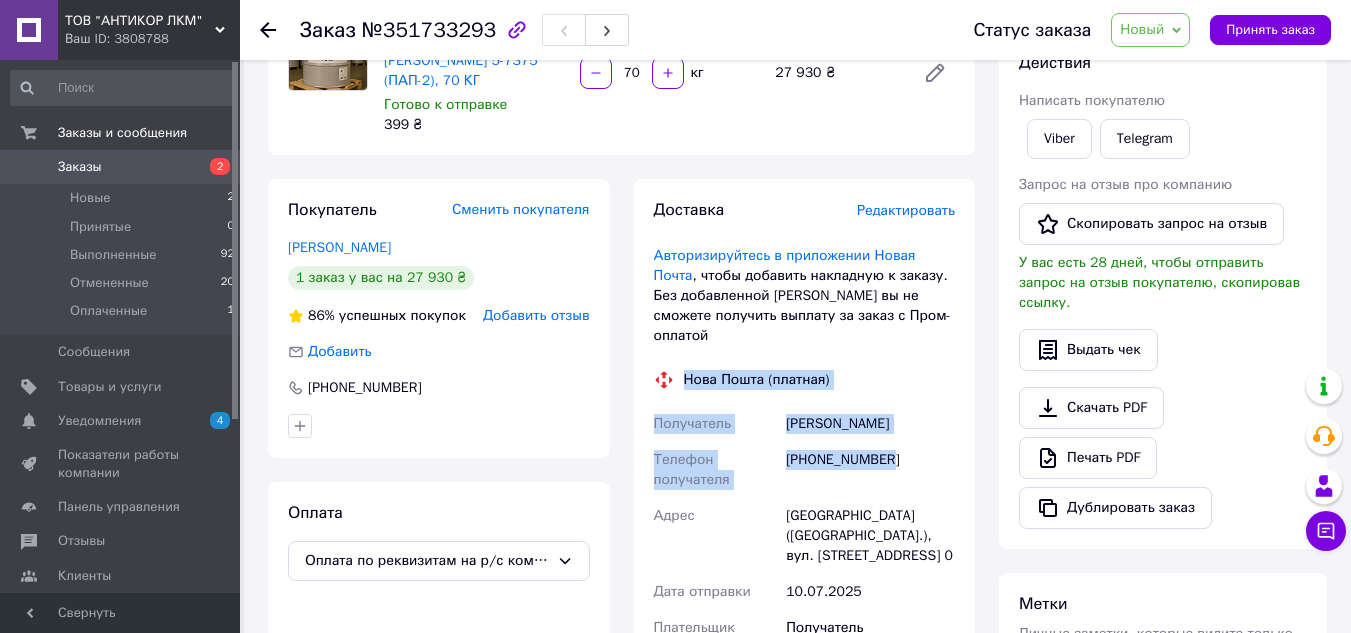 drag, startPoint x: 646, startPoint y: 305, endPoint x: 891, endPoint y: 413, distance: 267.74802 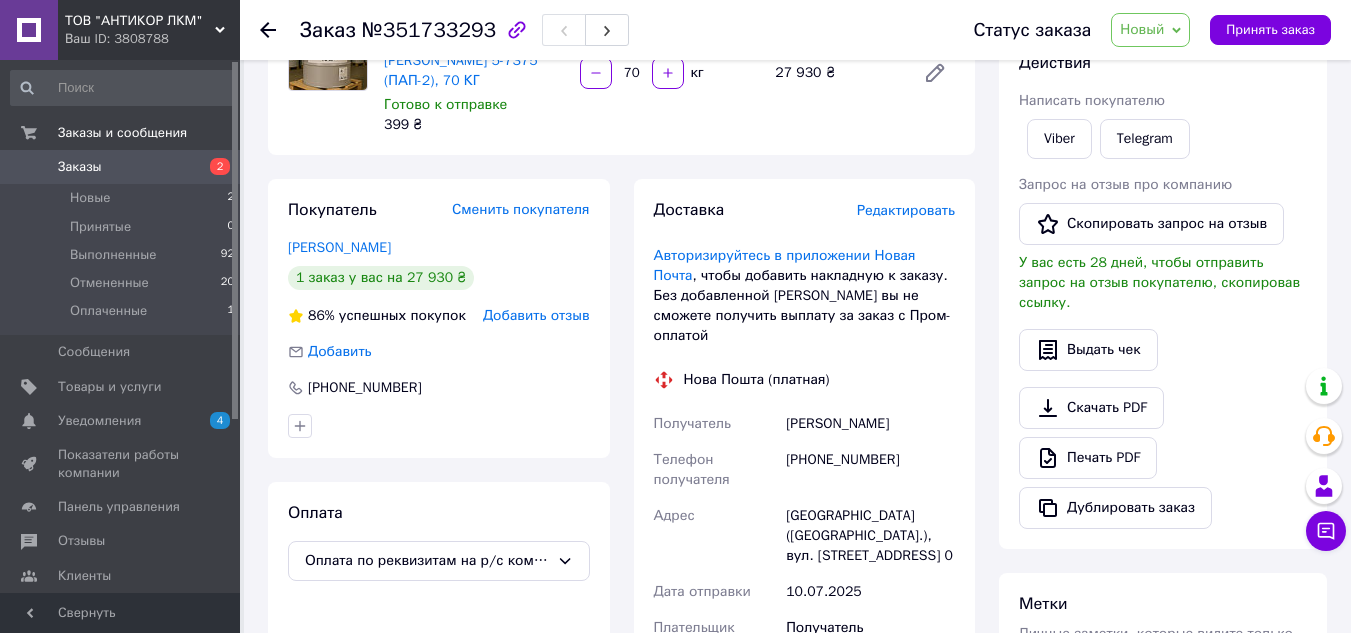 click on "Покупатель Сменить покупателя Анатолійович Сєргєєв 1 заказ у вас на 27 930 ₴ 86%   успешных покупок Добавить отзыв Добавить +380638241720 Оплата Оплата по реквизитам на р/с компании по IBAN (НДС), НАЛОЖЕННЫХ ПЛАТЕЖЕЙ НЕТ!!!" at bounding box center (439, 458) 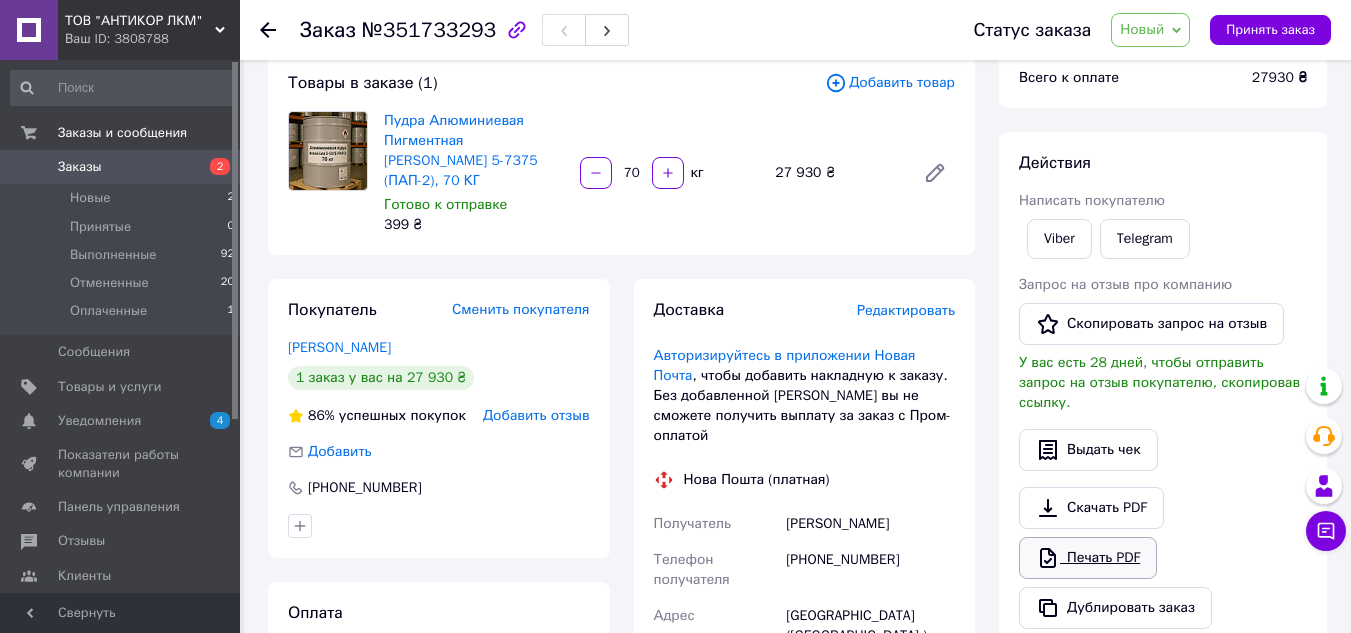 scroll, scrollTop: 684, scrollLeft: 0, axis: vertical 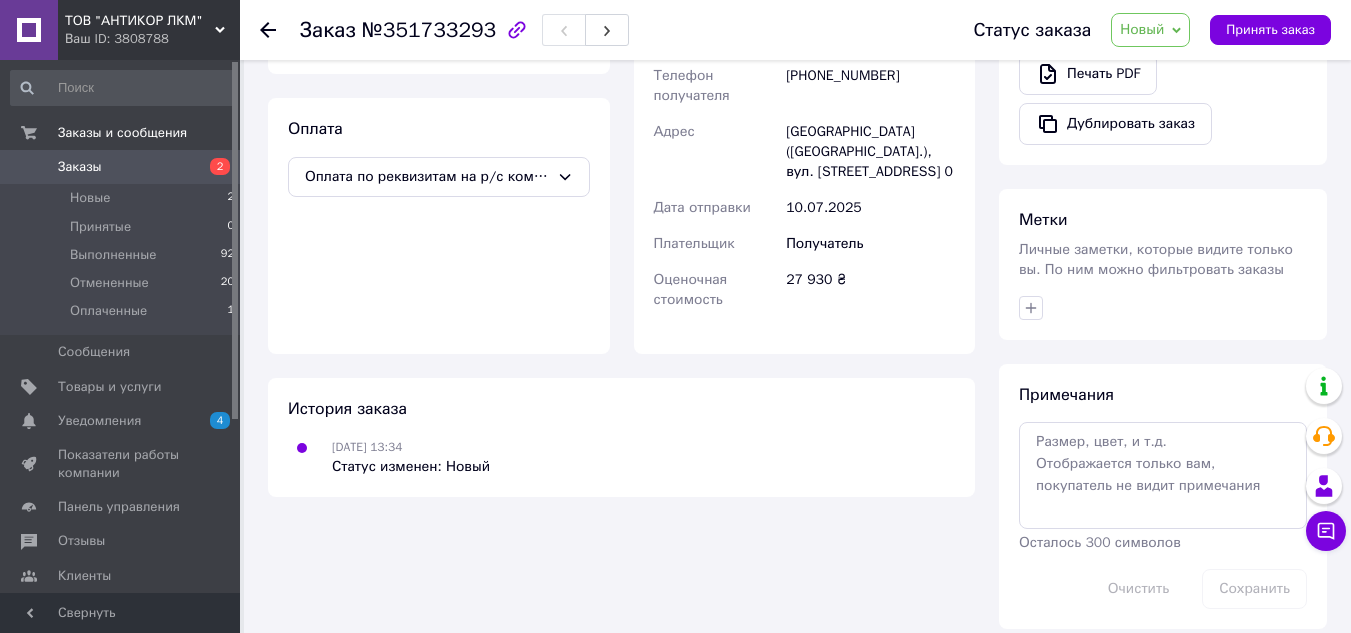 click at bounding box center (29, 167) 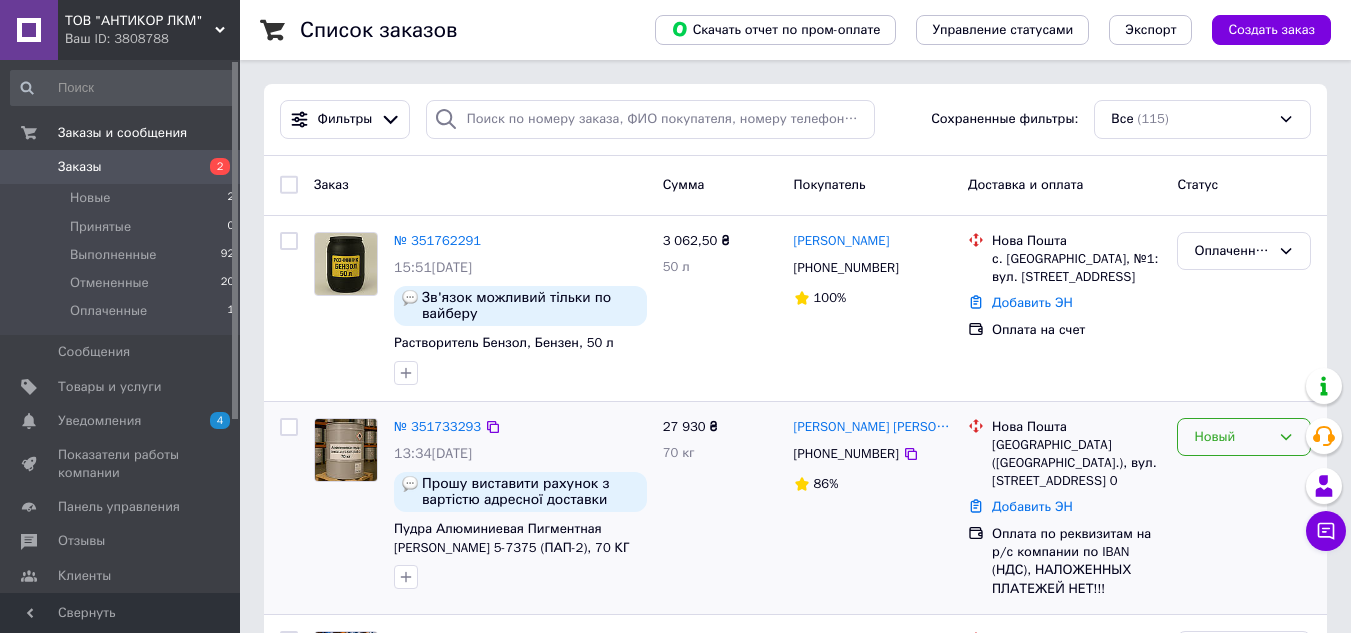 click on "Новый" at bounding box center [1232, 437] 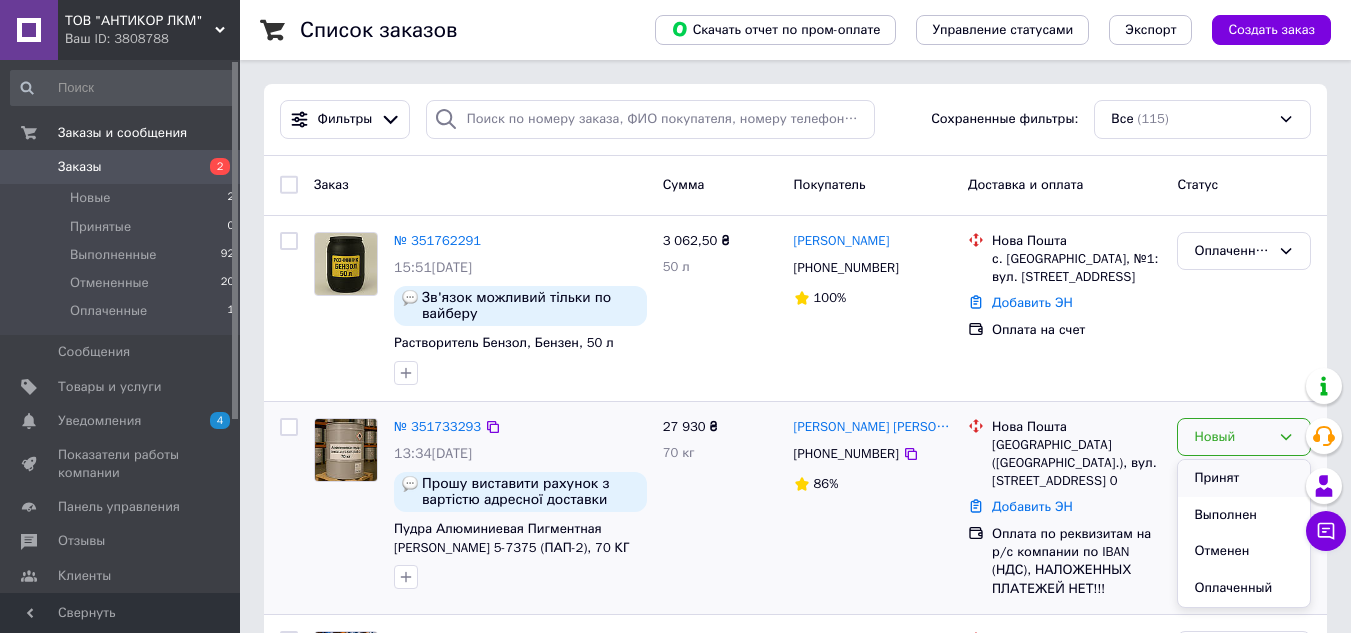 click on "Принят" at bounding box center (1244, 478) 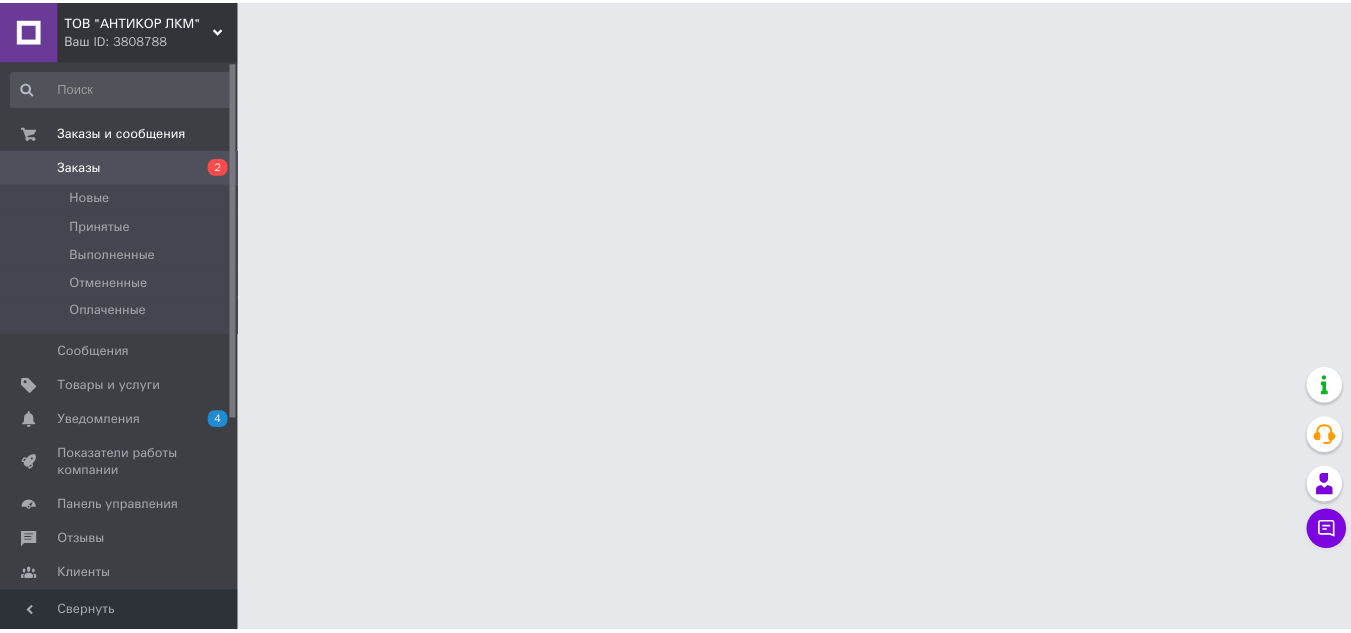 scroll, scrollTop: 0, scrollLeft: 0, axis: both 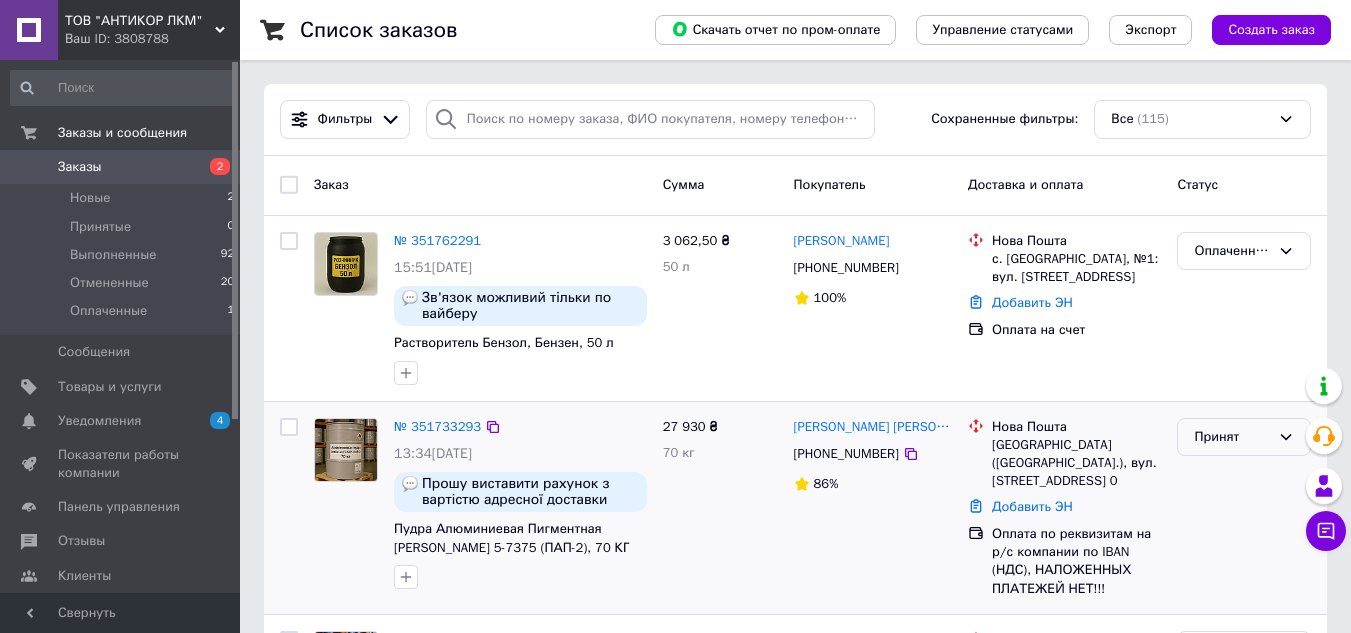 click on "Принят" at bounding box center [1232, 437] 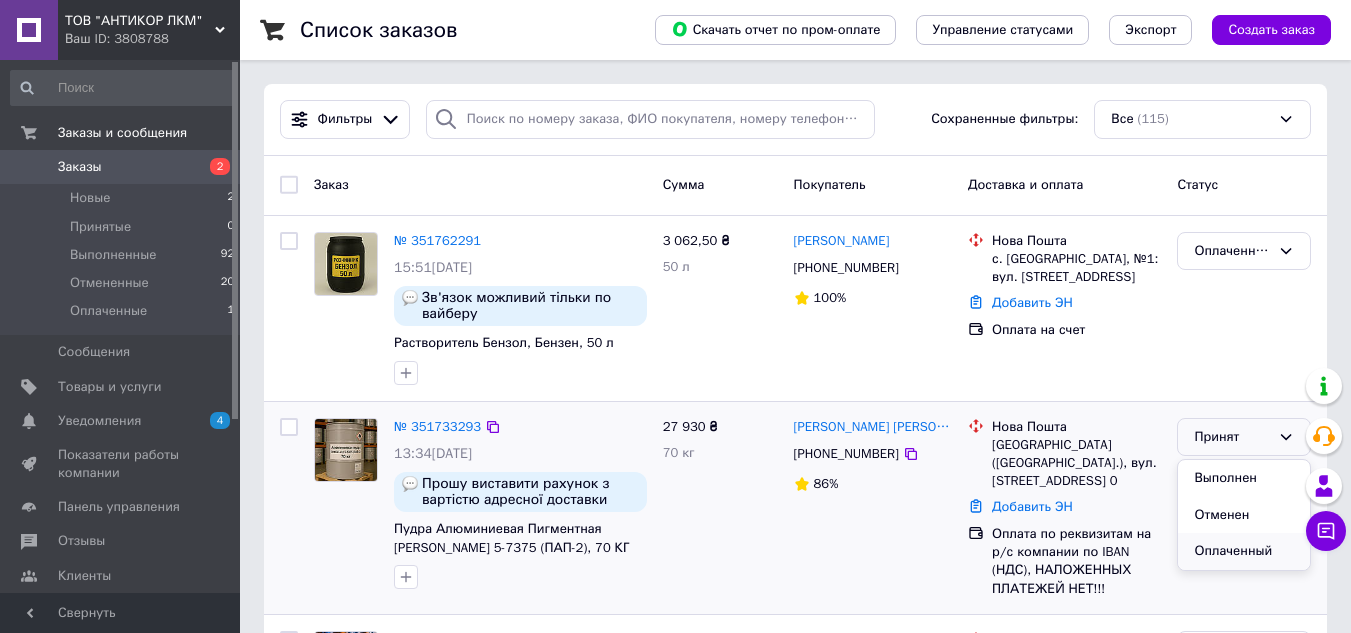 click on "Оплаченный" at bounding box center [1244, 551] 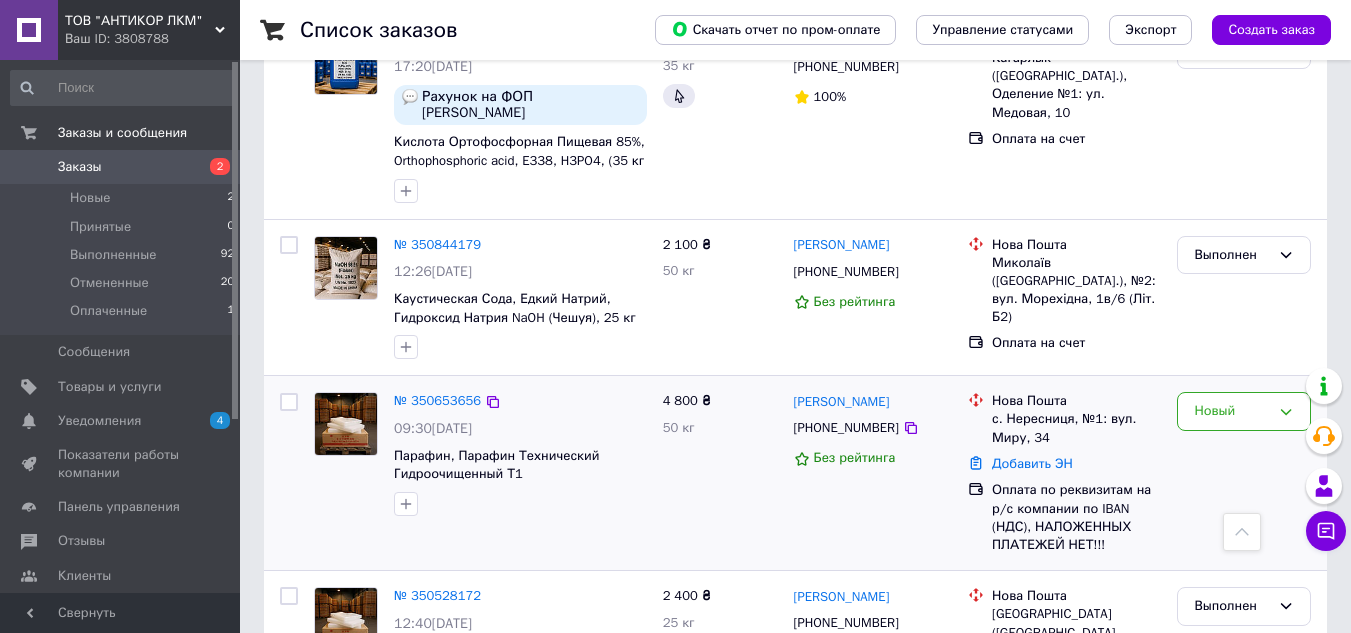 scroll, scrollTop: 700, scrollLeft: 0, axis: vertical 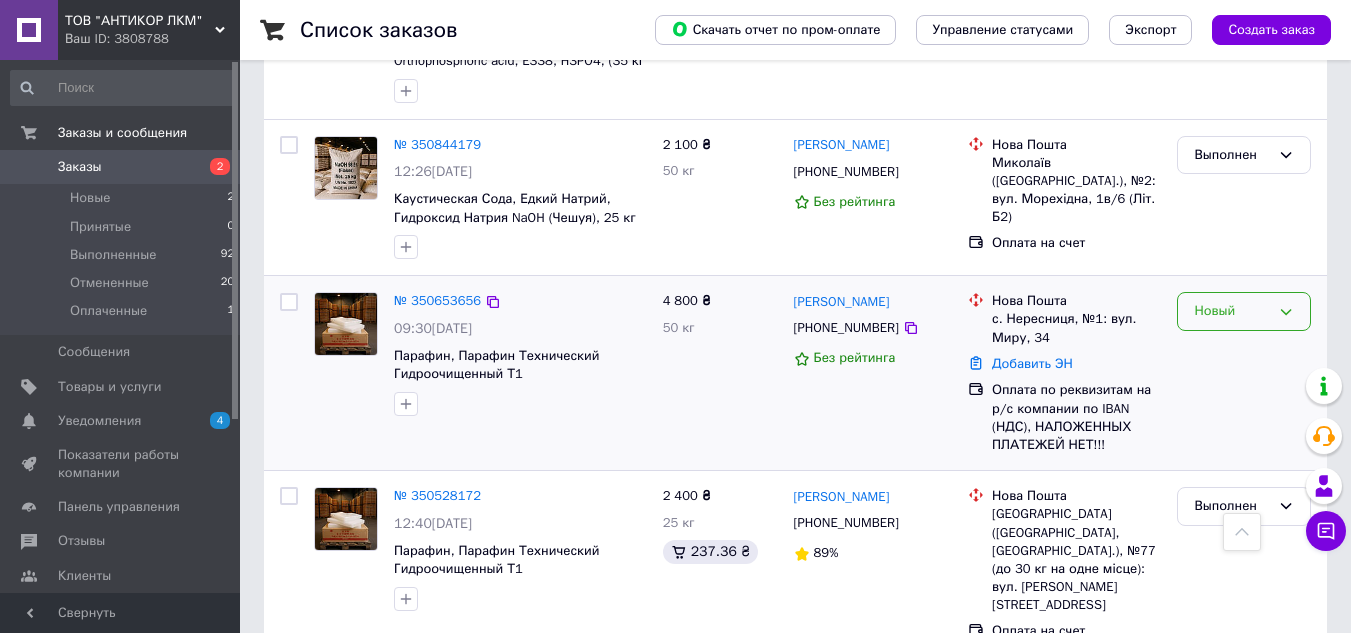click on "Новый" at bounding box center [1232, 311] 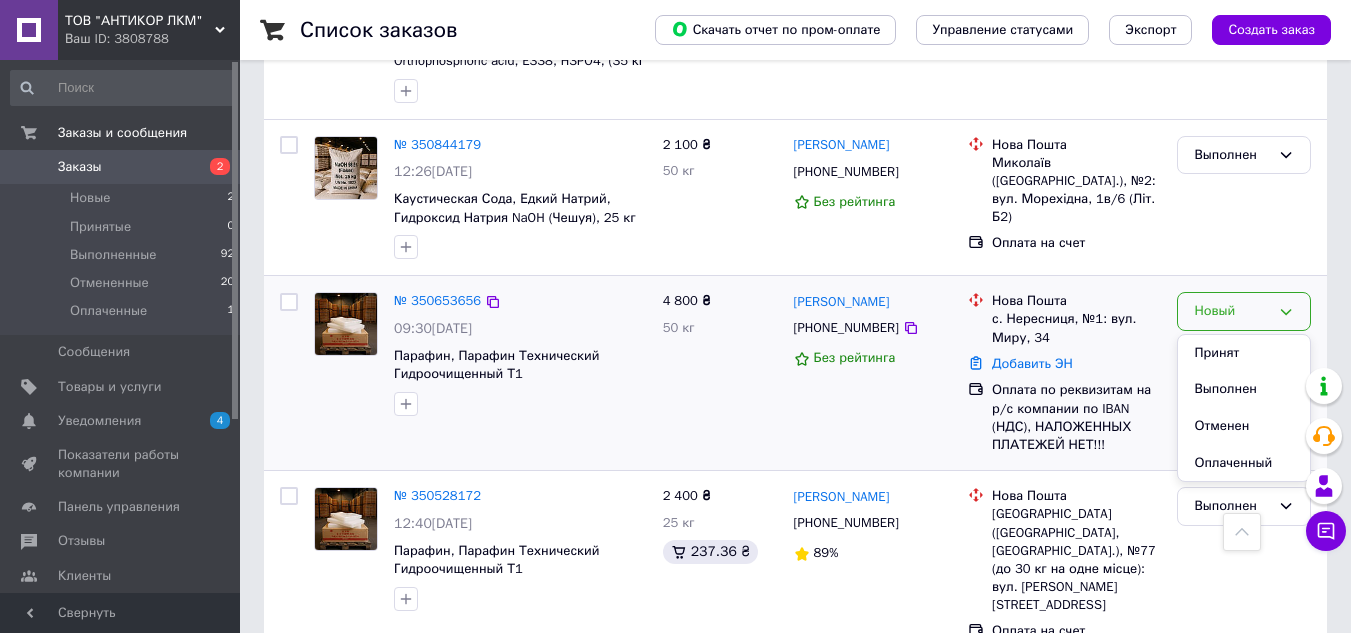 click on "4 800 ₴ 50 кг" at bounding box center (720, 373) 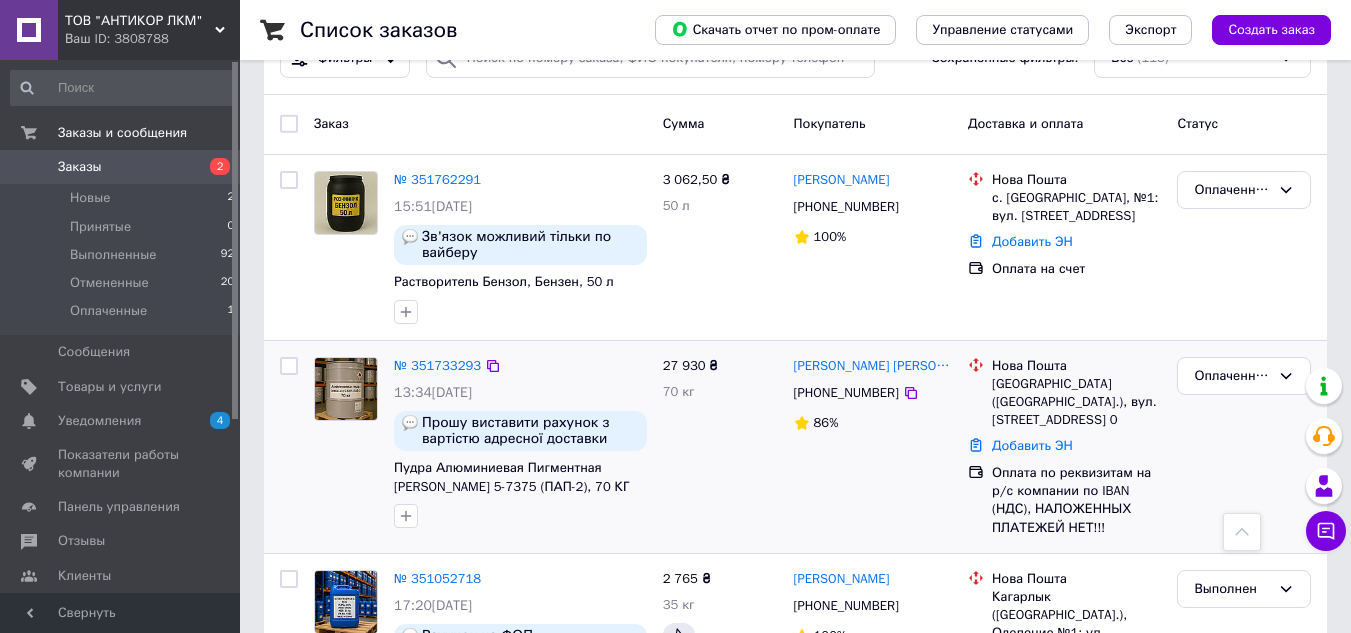 scroll, scrollTop: 0, scrollLeft: 0, axis: both 